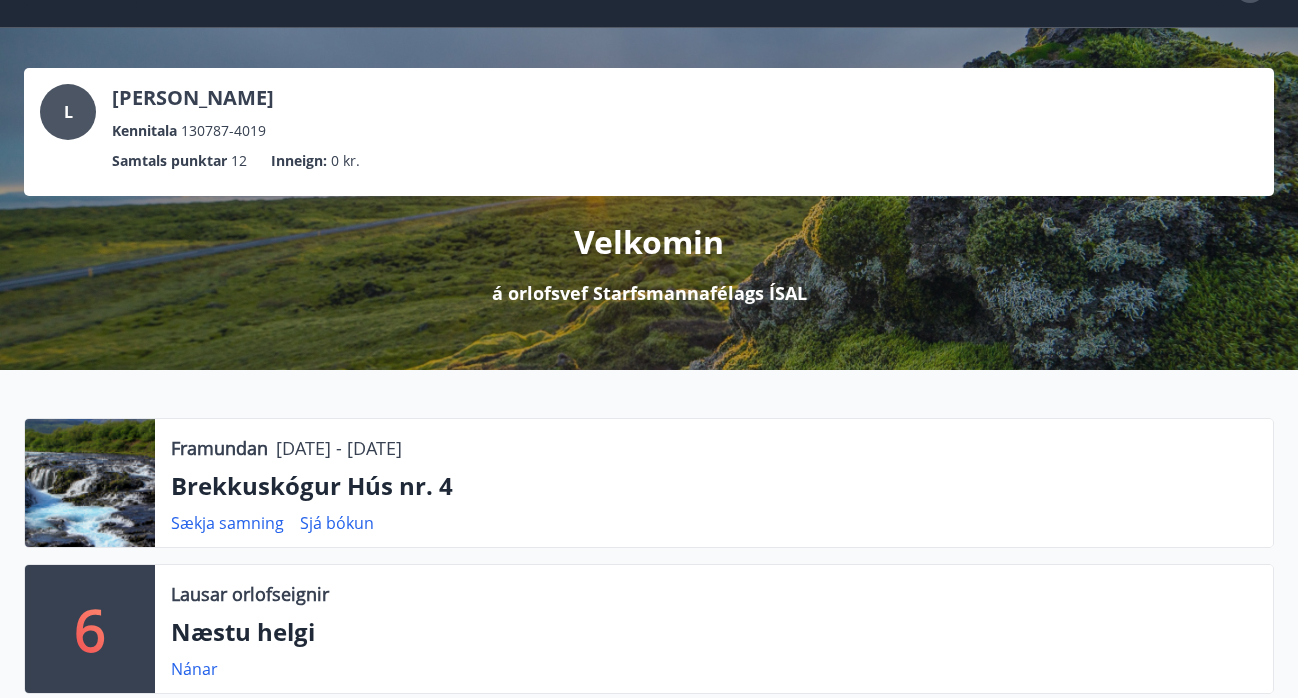 scroll, scrollTop: 0, scrollLeft: 0, axis: both 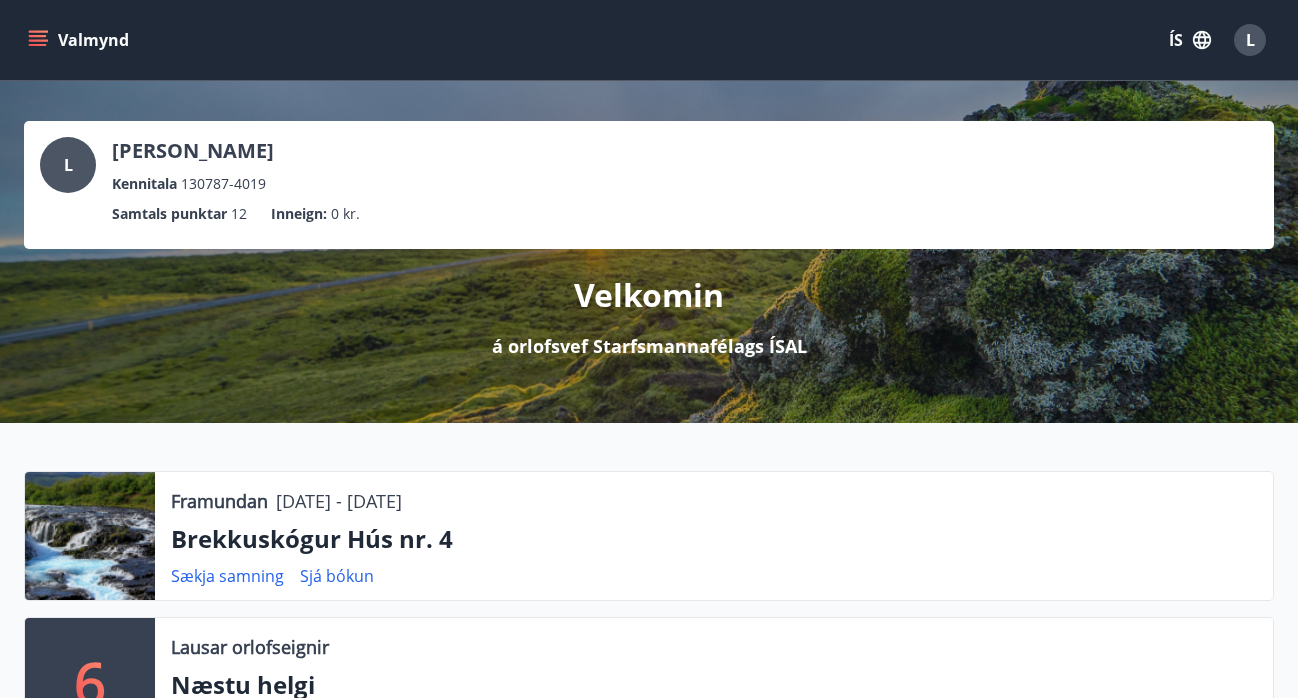 click 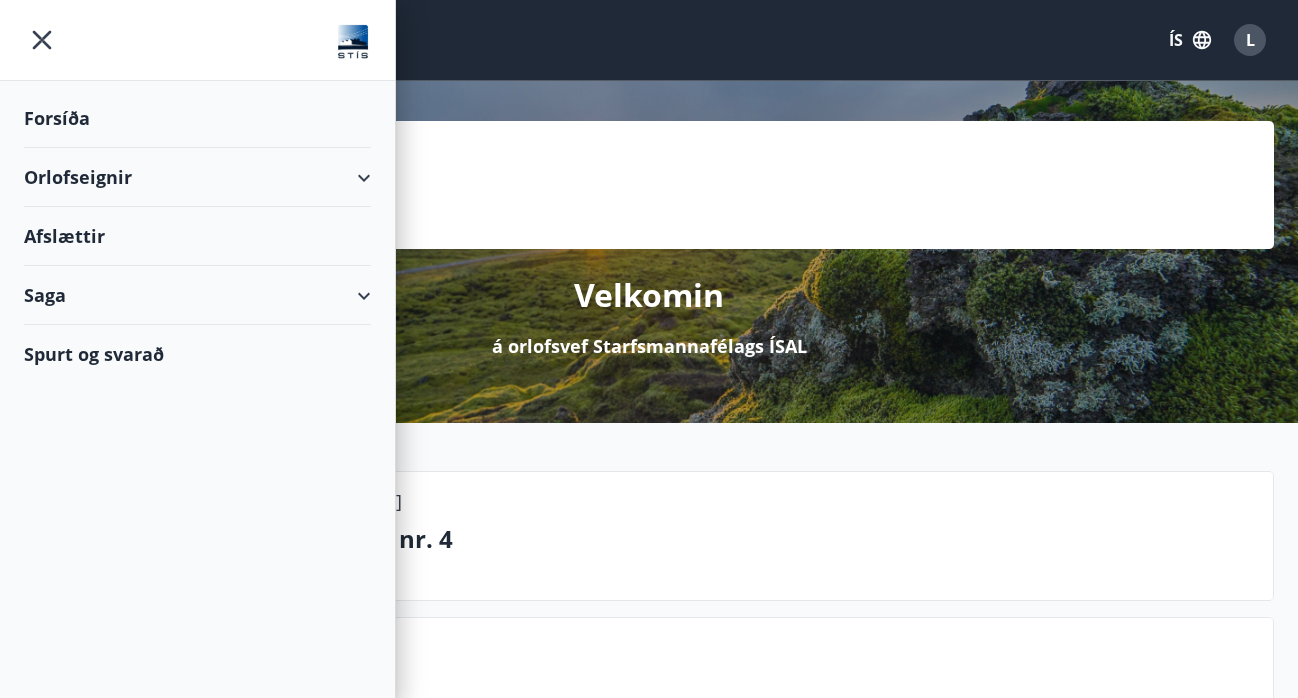 click on "Orlofseignir" at bounding box center (197, 177) 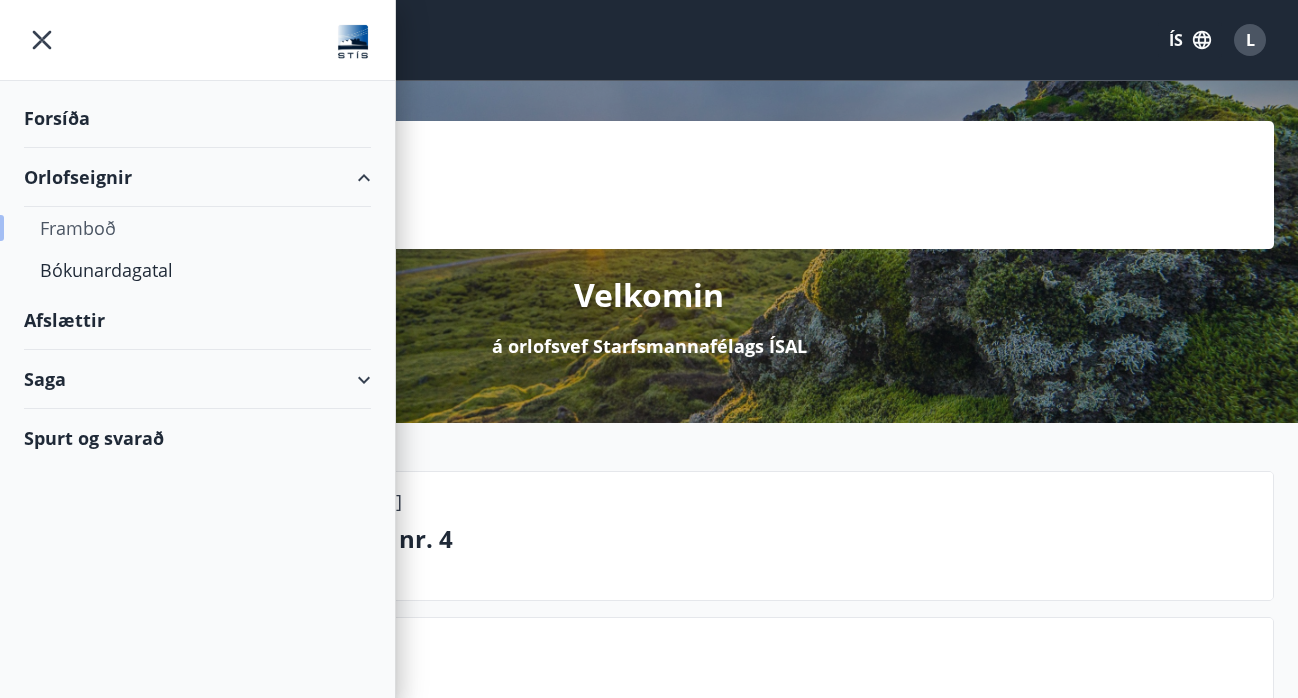 click on "Framboð" at bounding box center [197, 228] 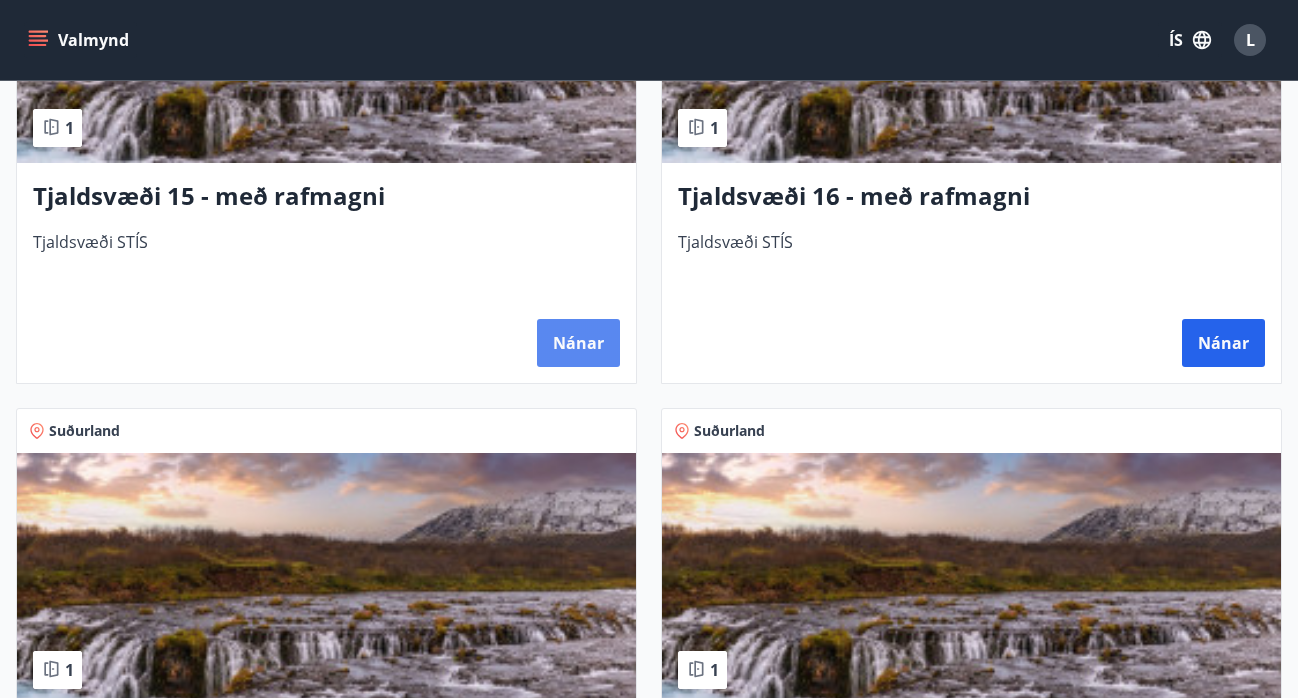 scroll, scrollTop: 4200, scrollLeft: 0, axis: vertical 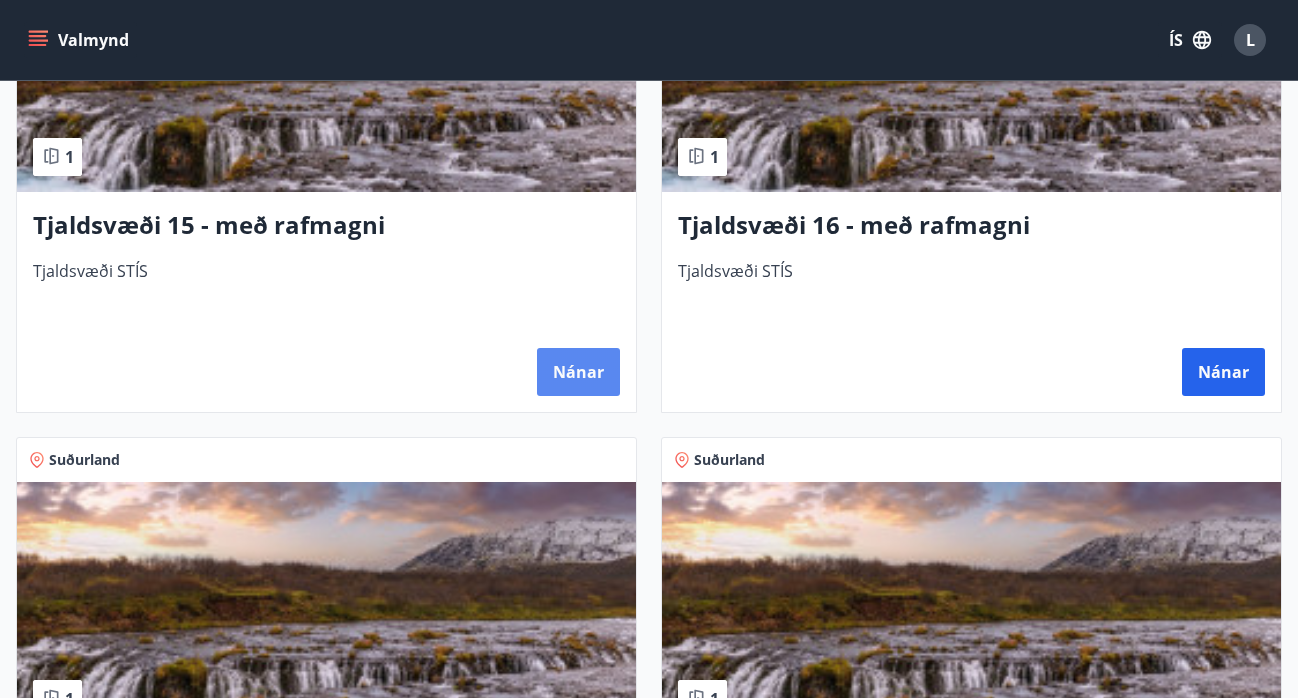 click on "Nánar" at bounding box center [578, 372] 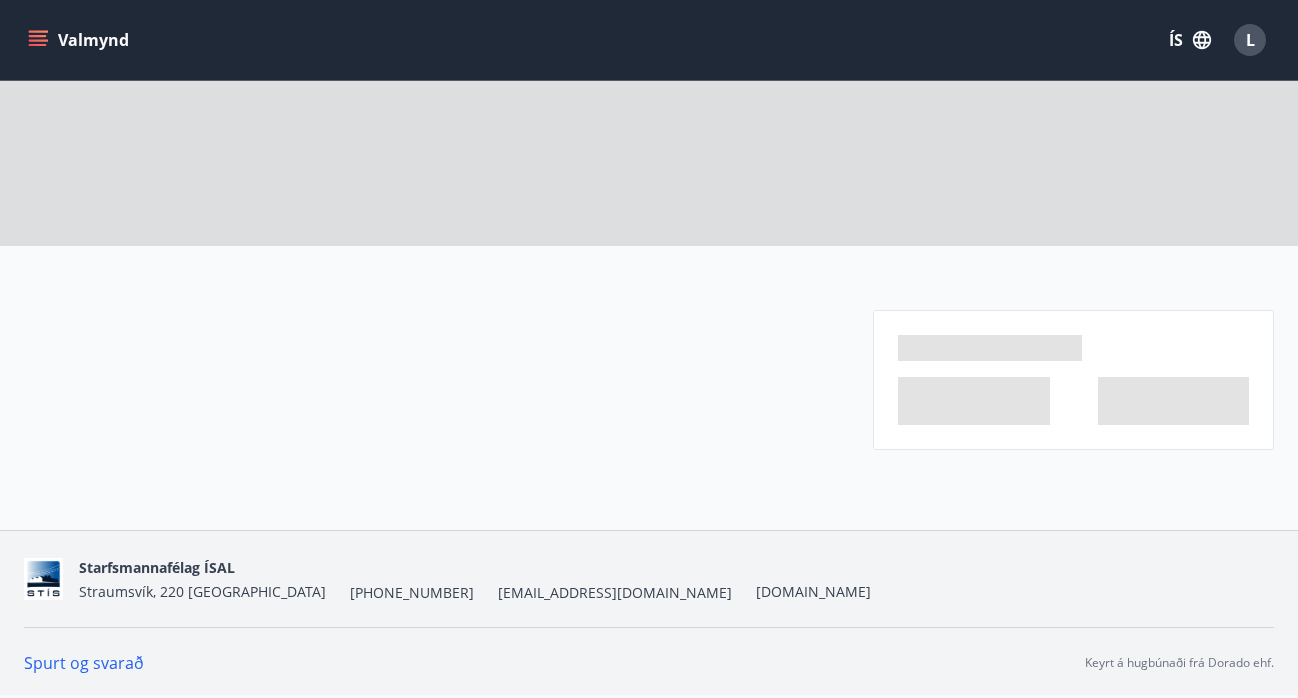 scroll, scrollTop: 0, scrollLeft: 0, axis: both 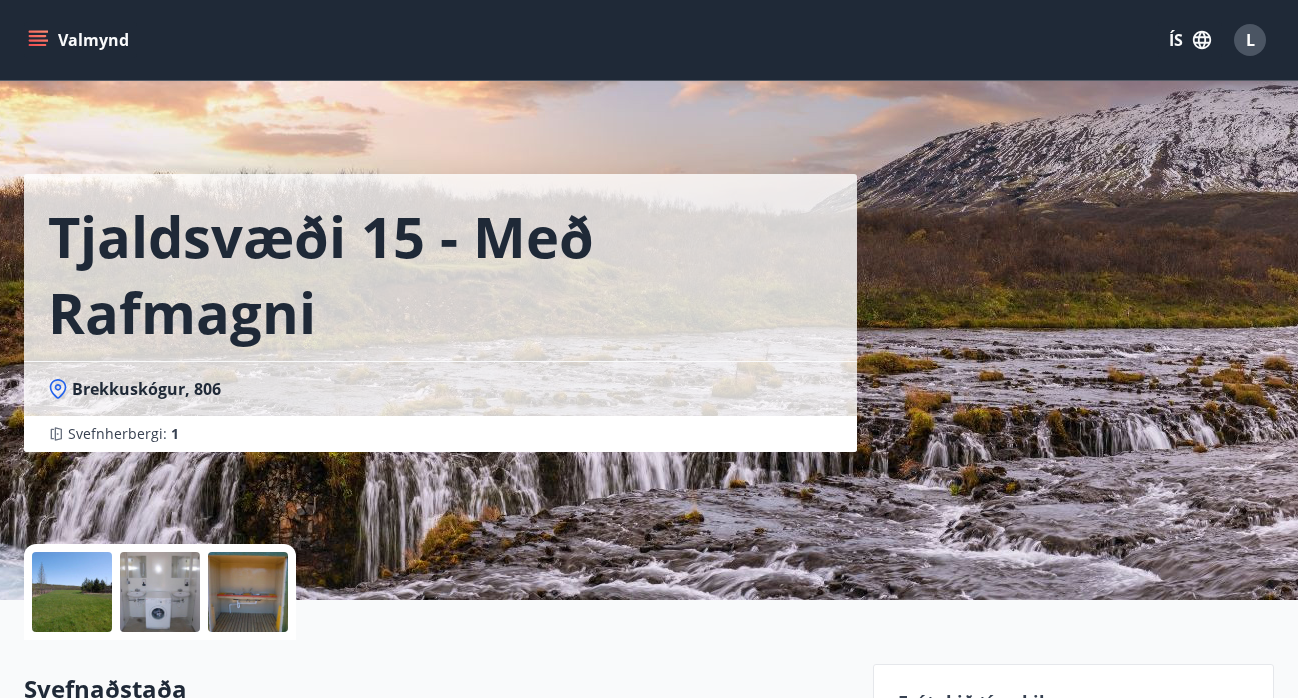 click at bounding box center (72, 592) 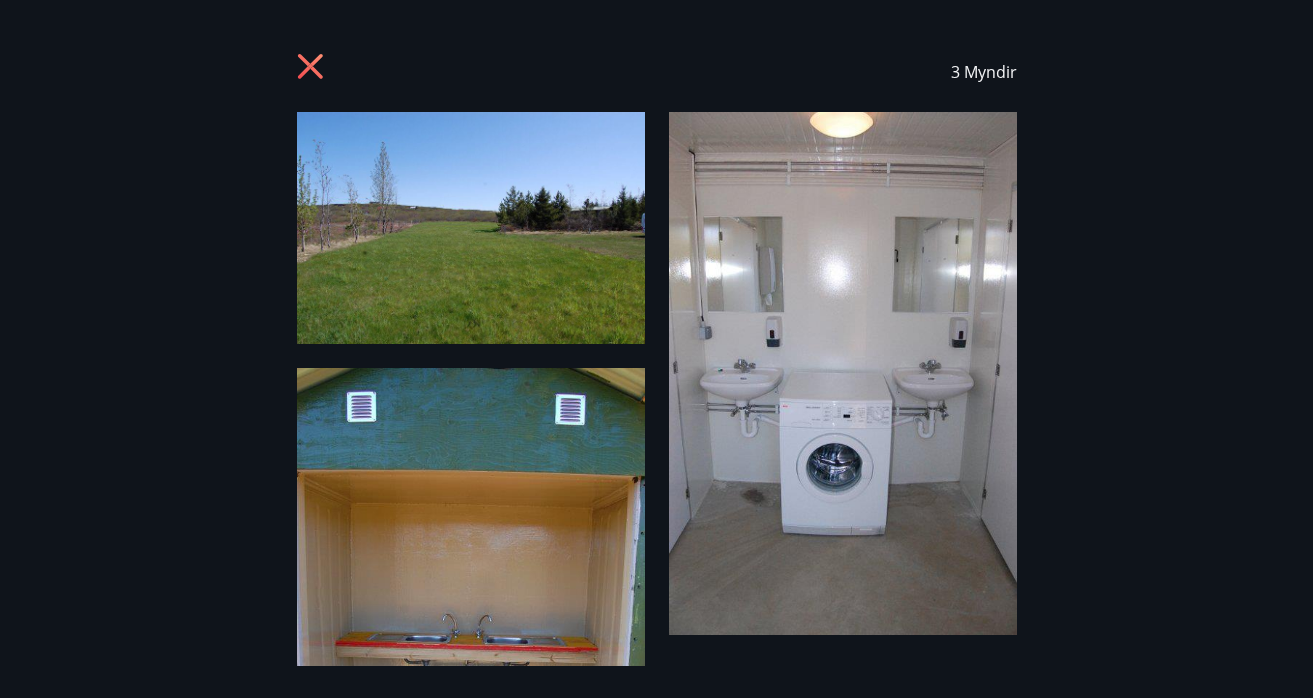 click on "3   Myndir" at bounding box center (656, 349) 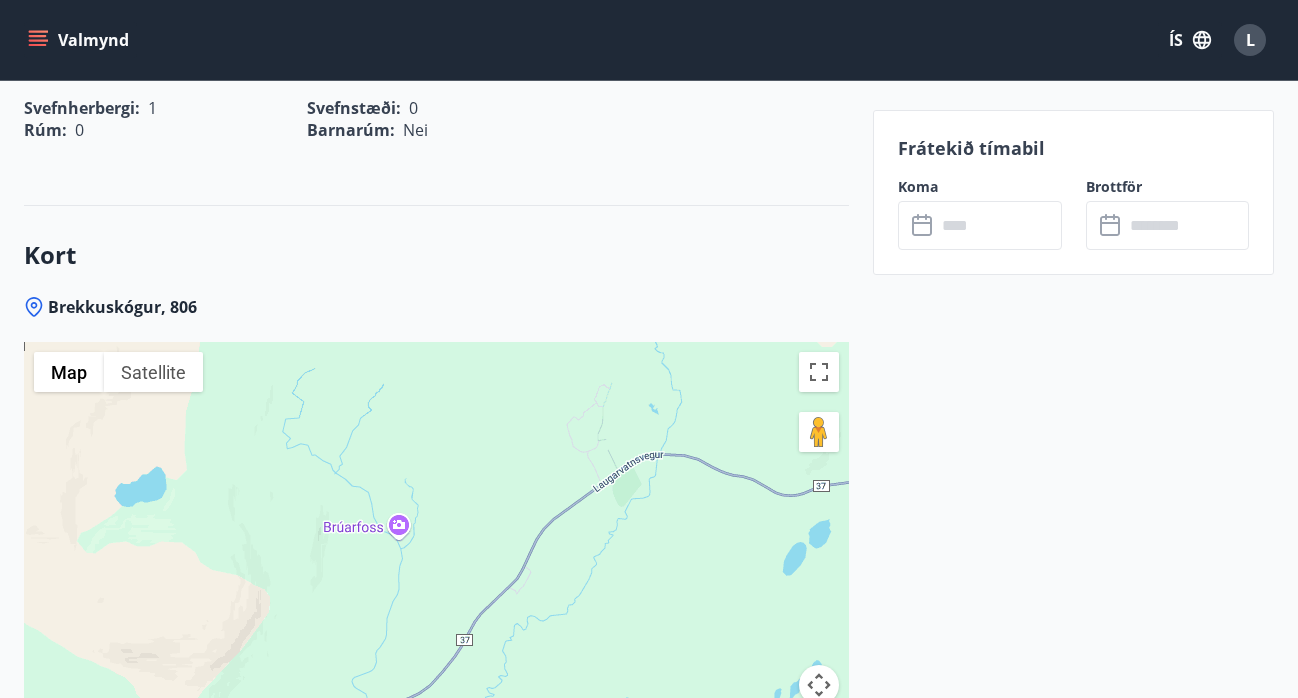 scroll, scrollTop: 600, scrollLeft: 0, axis: vertical 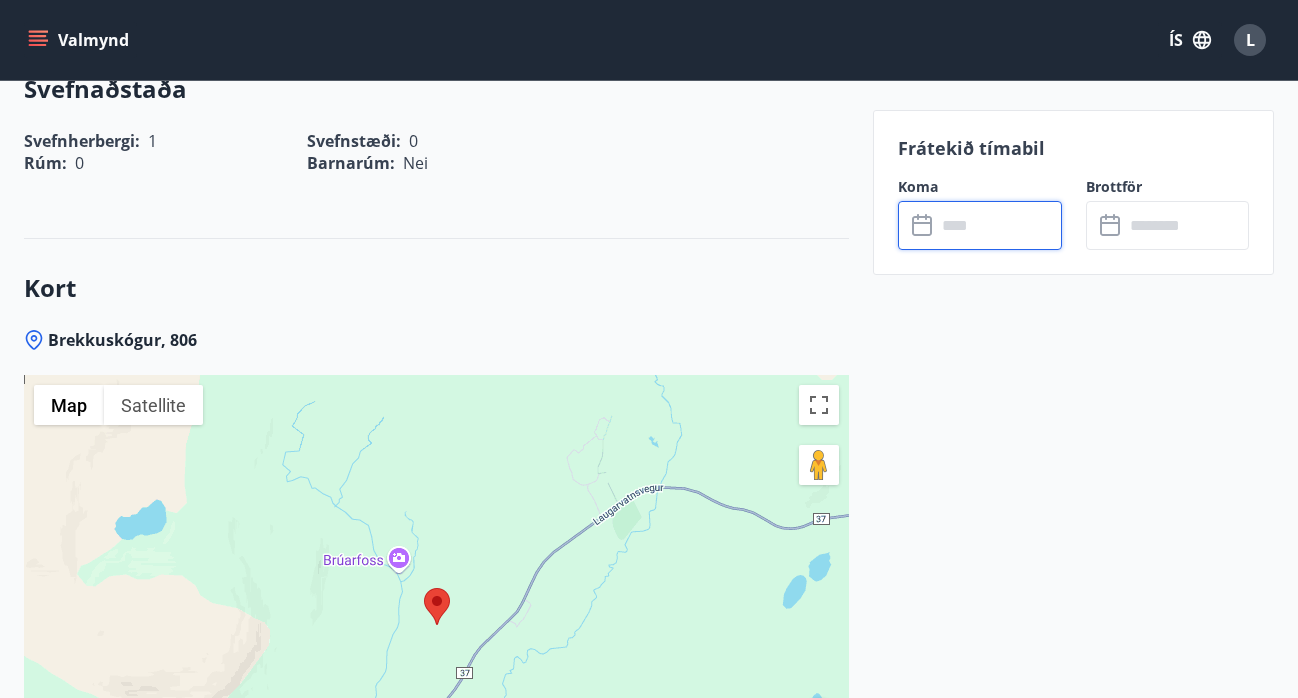 click at bounding box center (998, 225) 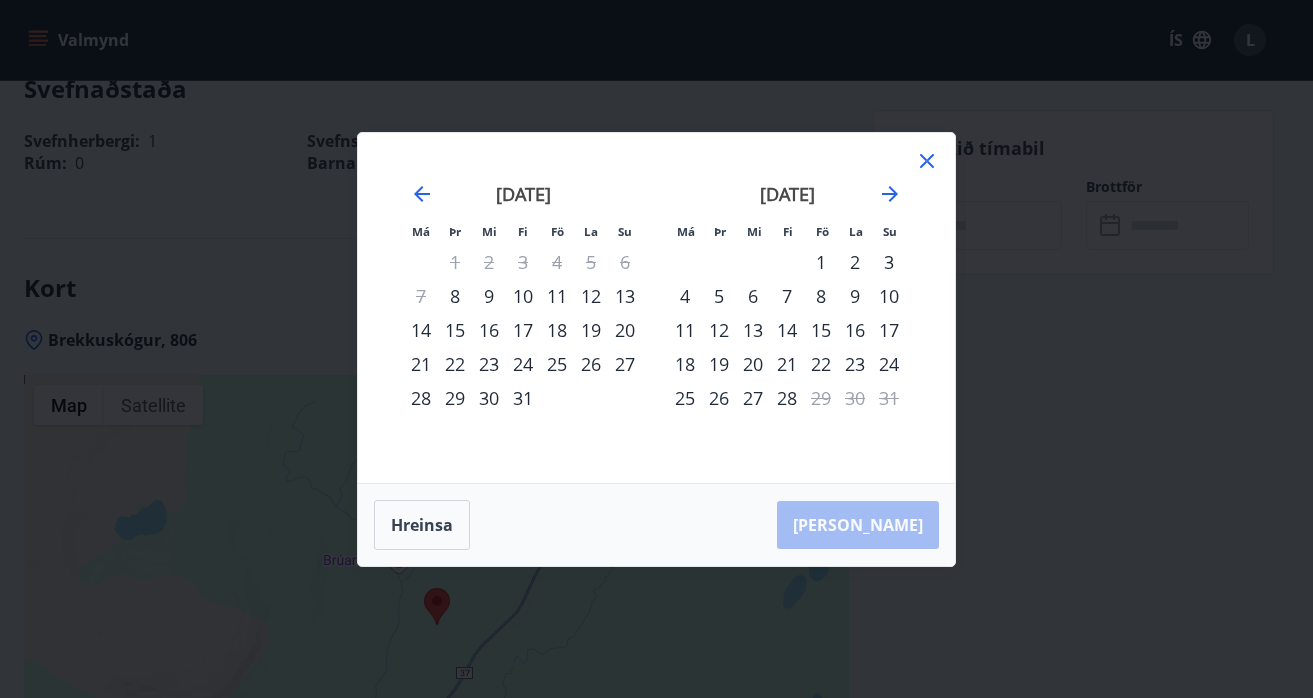 click on "19" at bounding box center (591, 330) 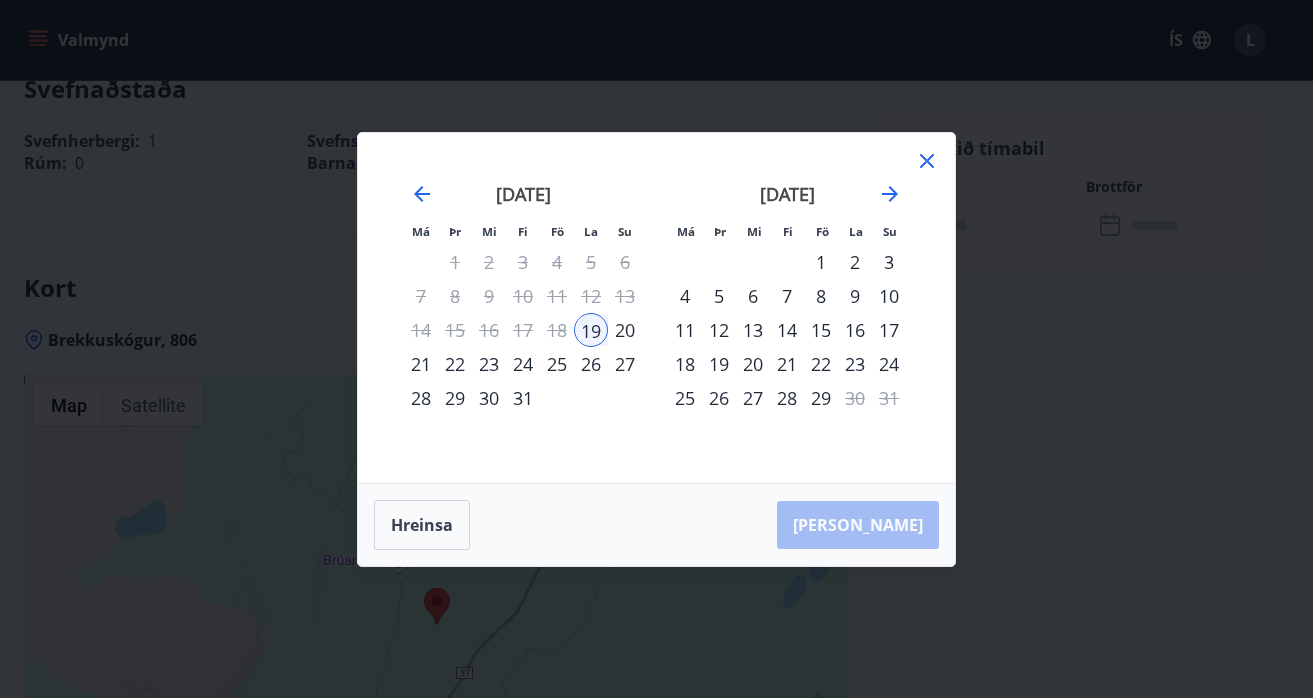 click on "23" at bounding box center [489, 364] 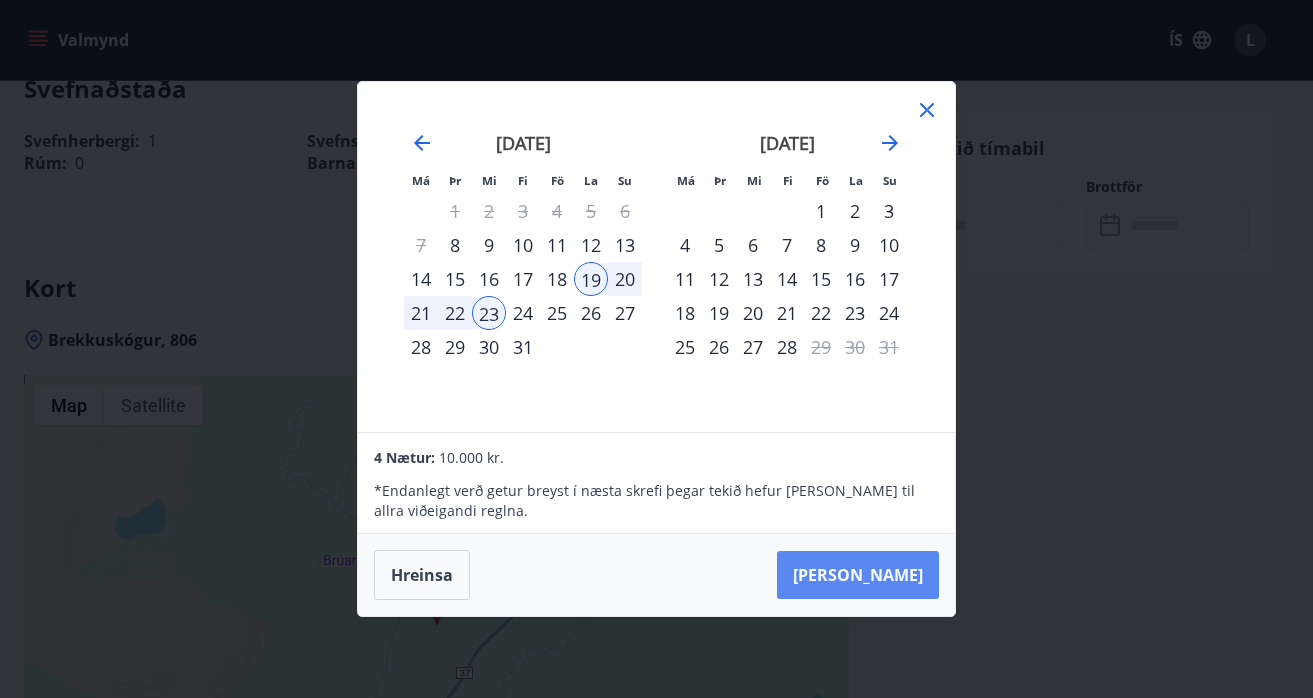 click on "[PERSON_NAME]" at bounding box center [858, 575] 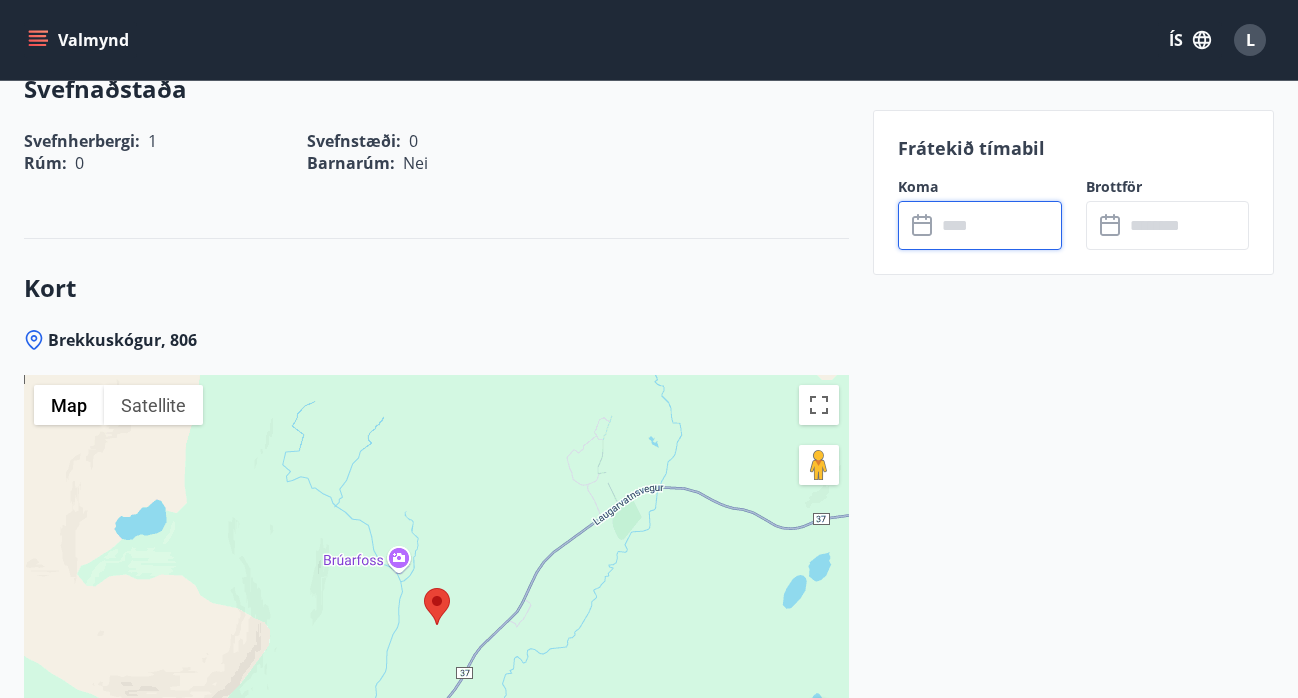 type on "******" 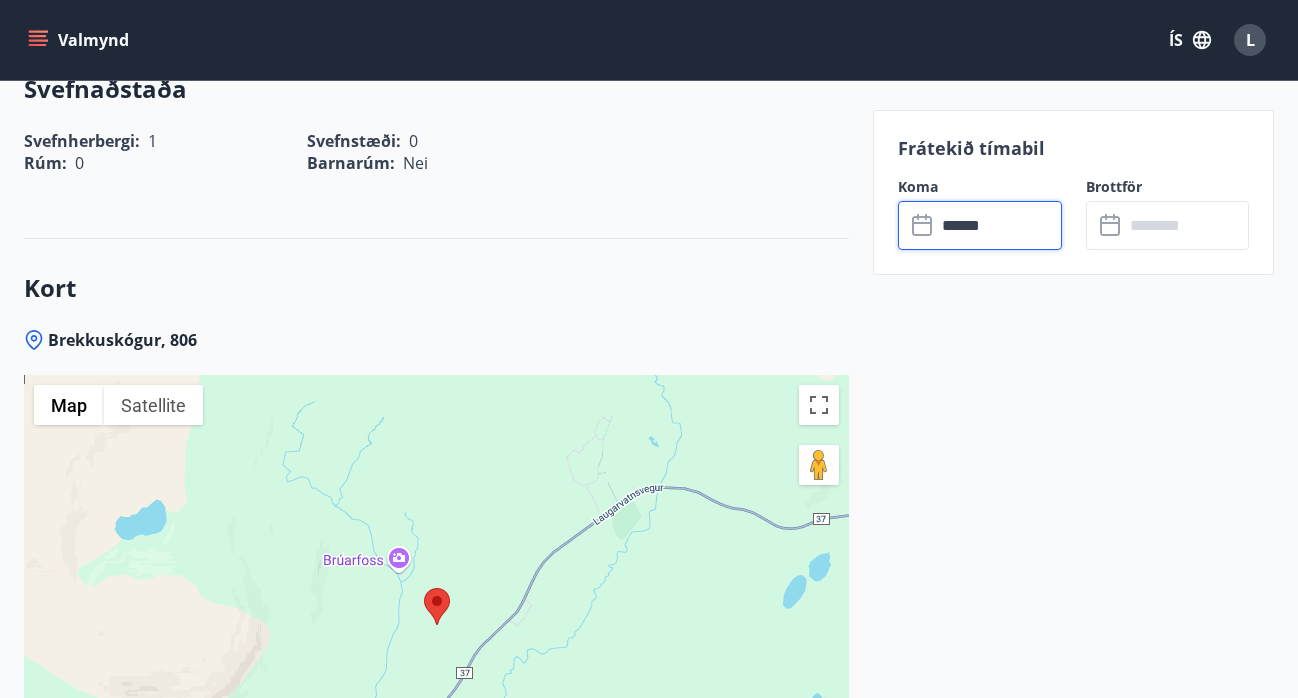 type on "******" 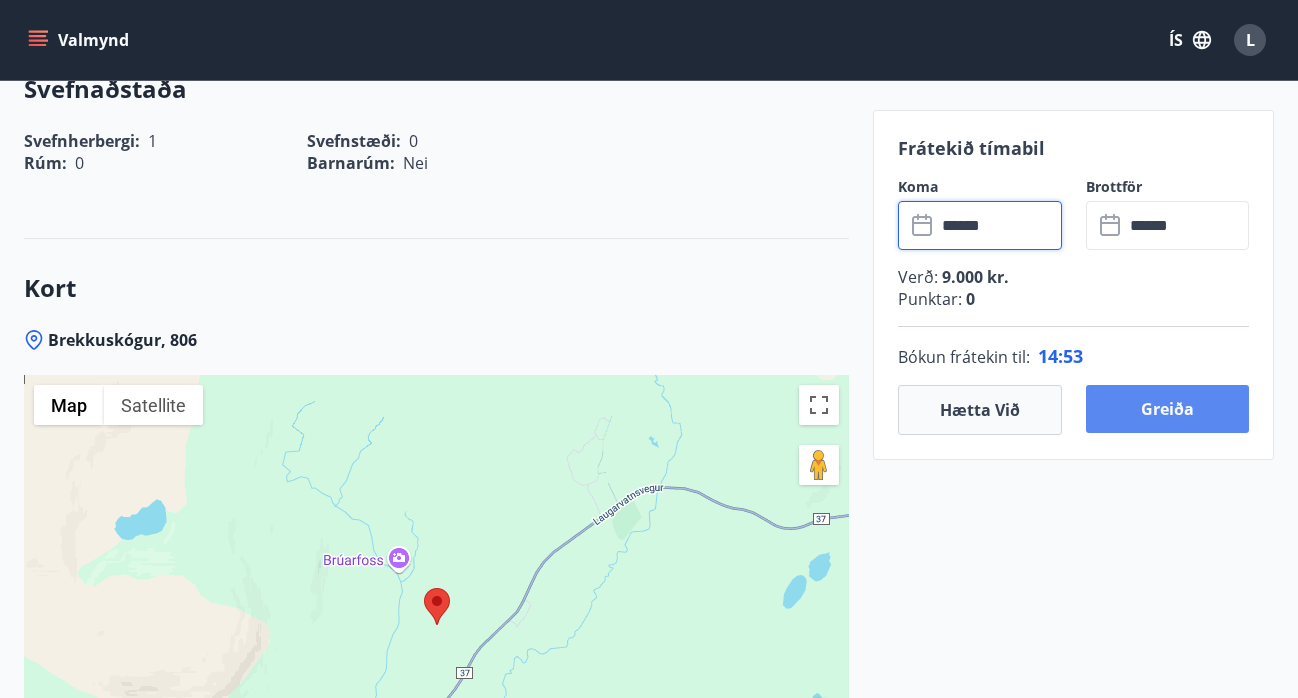 click on "Greiða" at bounding box center [1167, 409] 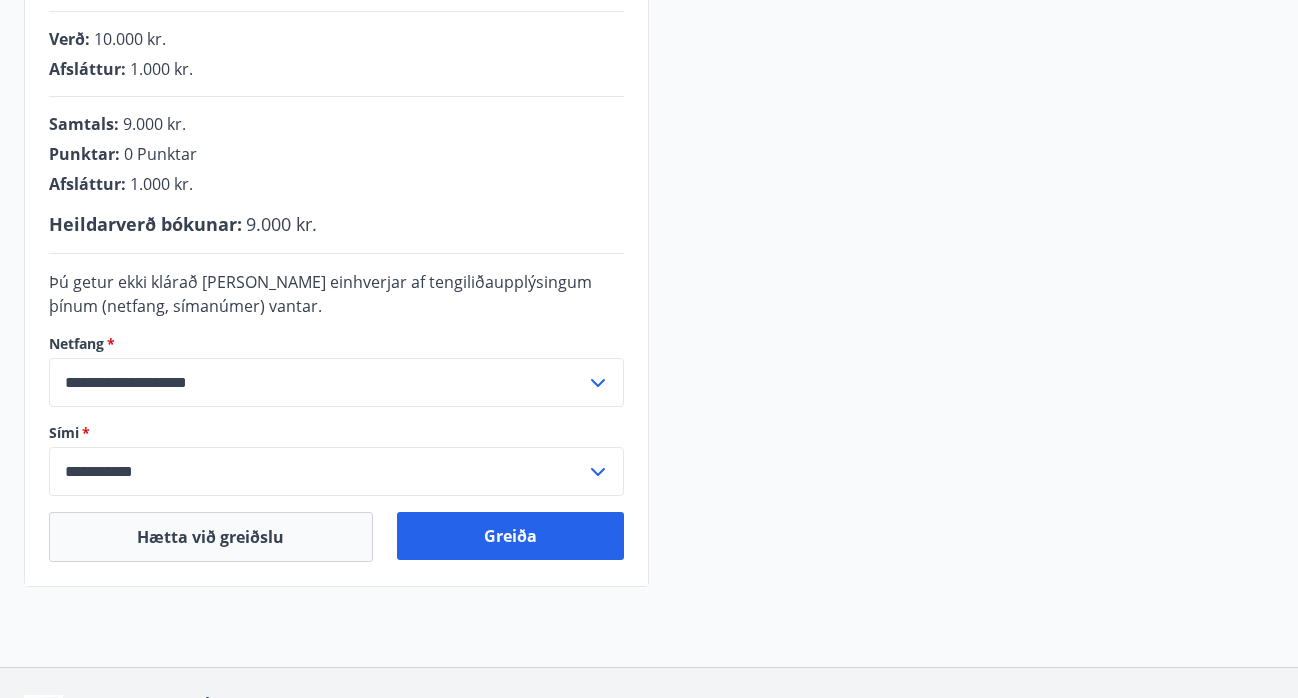 scroll, scrollTop: 500, scrollLeft: 0, axis: vertical 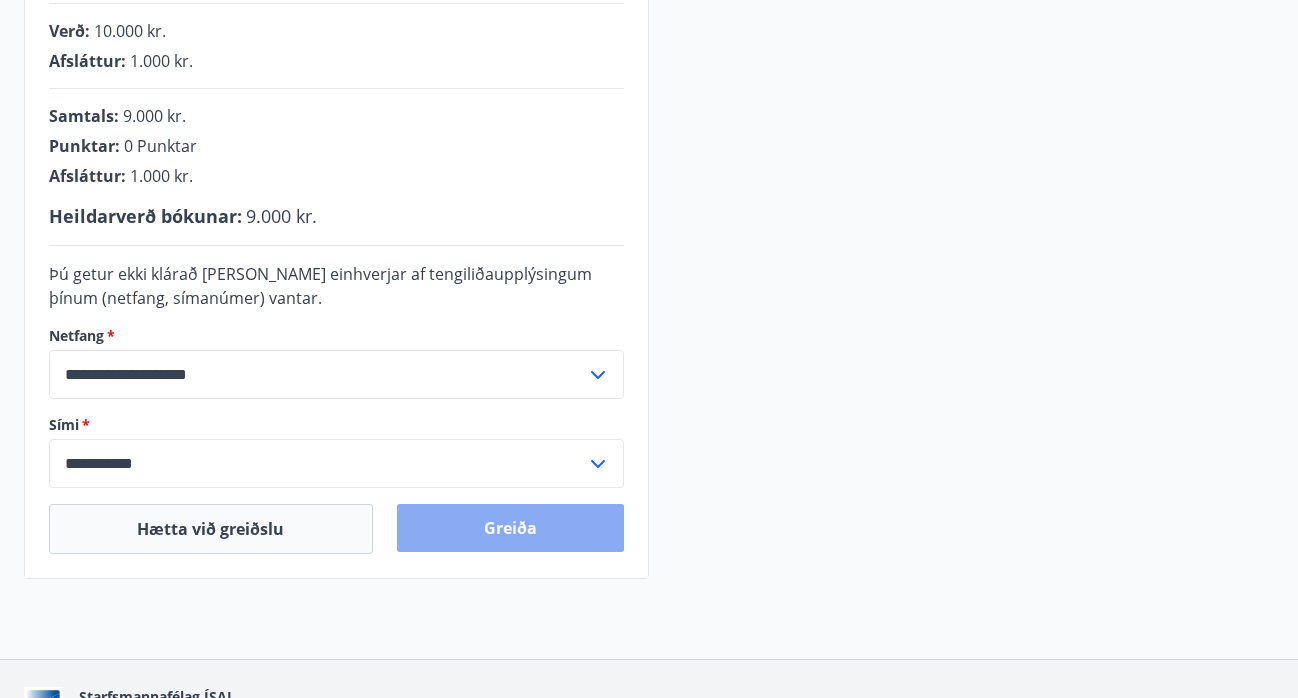 click on "Greiða" at bounding box center [511, 528] 